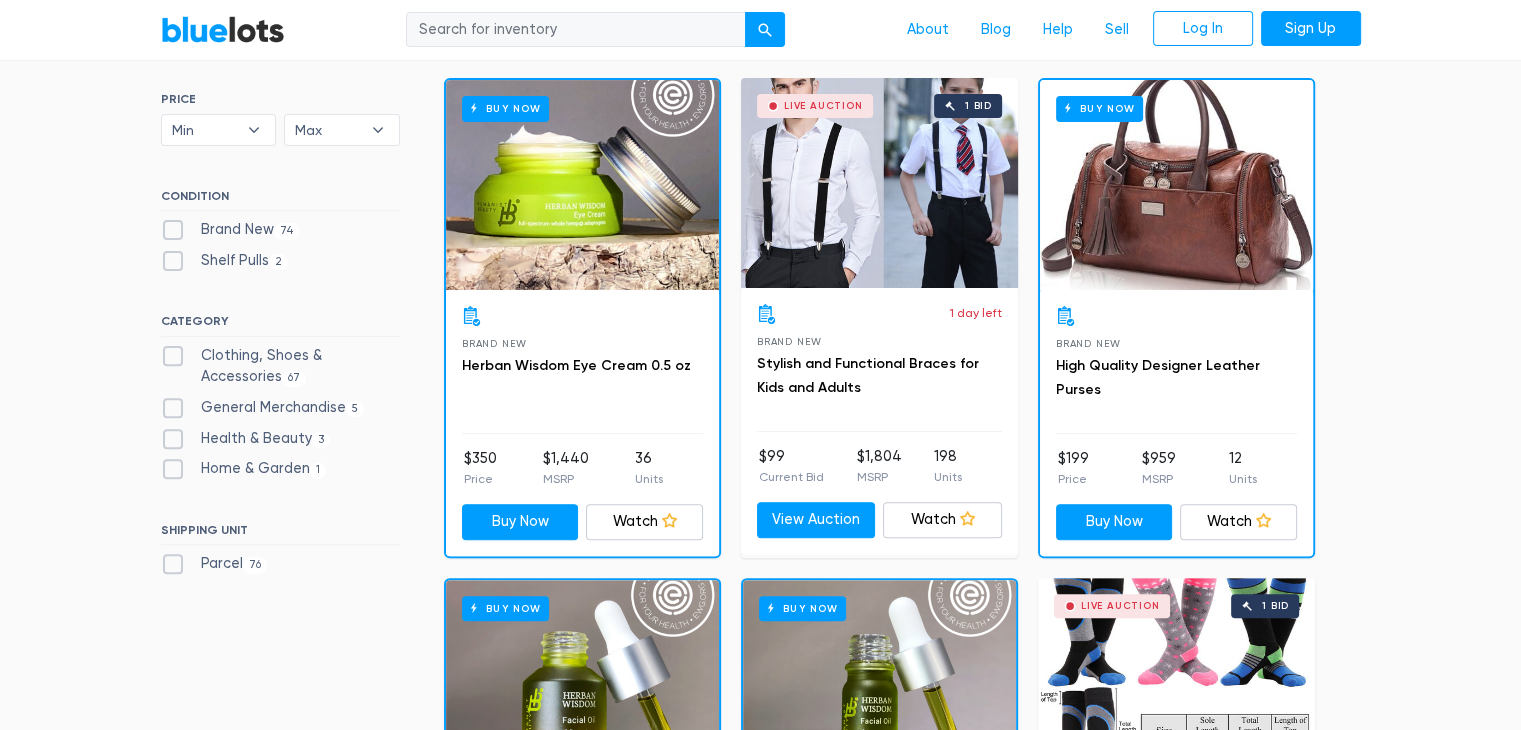 scroll, scrollTop: 600, scrollLeft: 0, axis: vertical 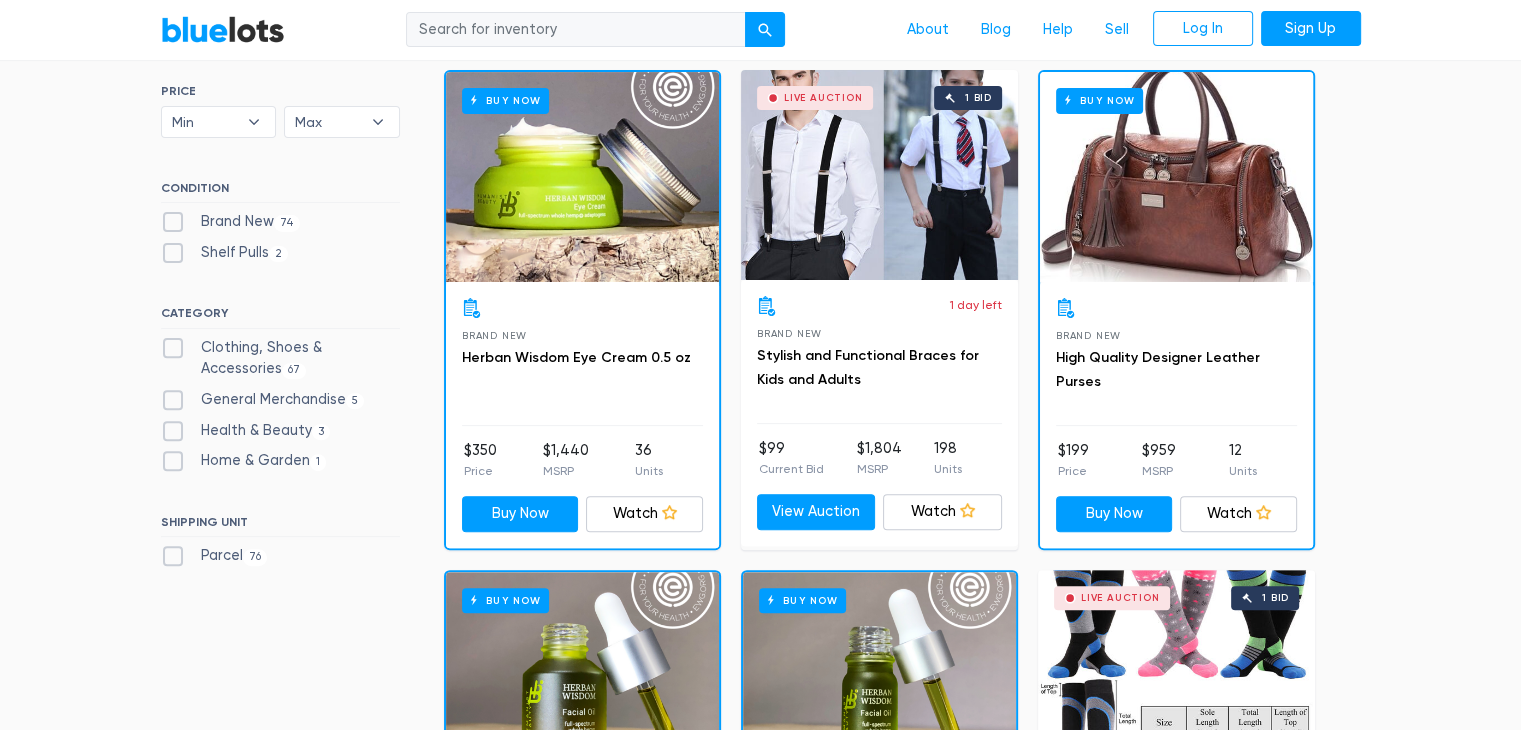 click on "Home & Garden
1" at bounding box center (244, 461) 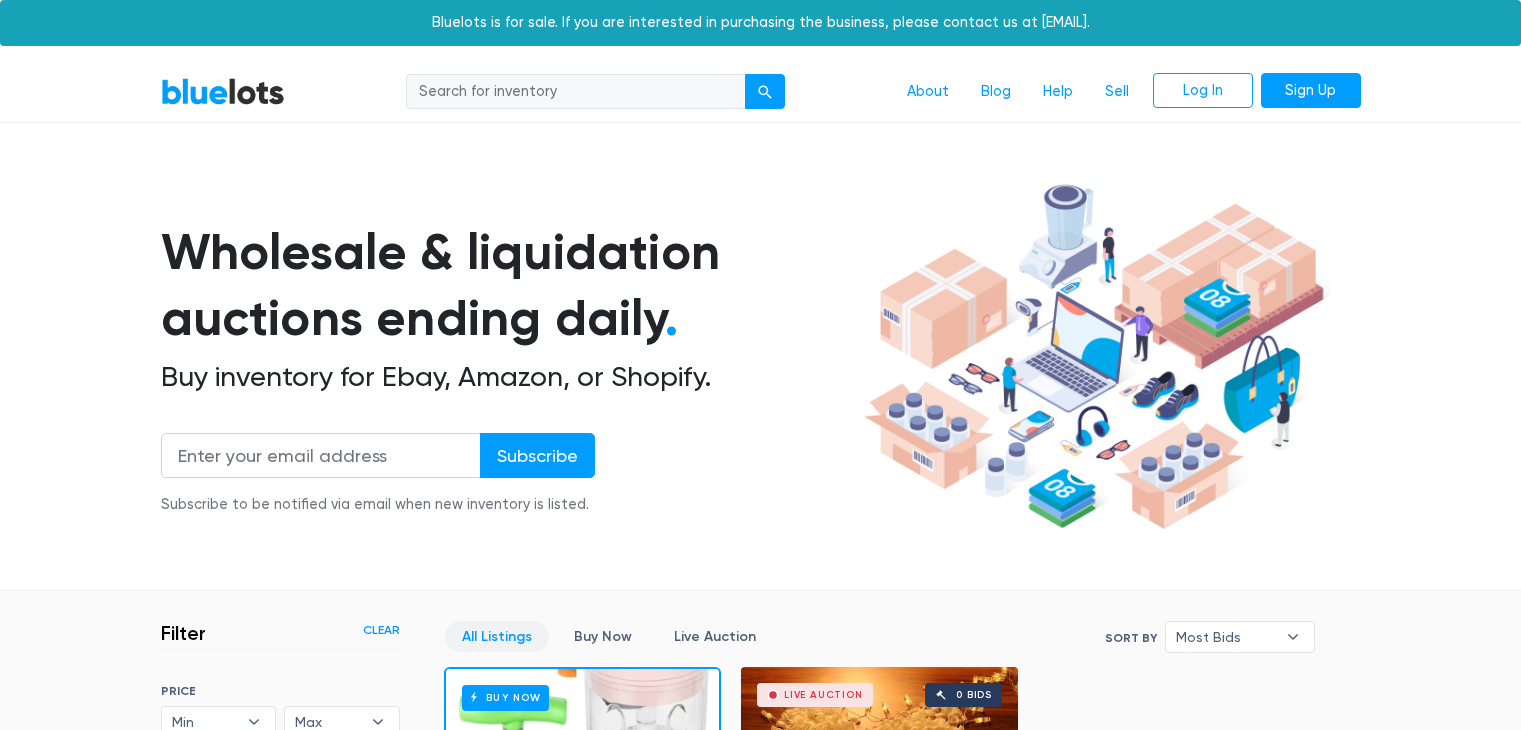 scroll, scrollTop: 538, scrollLeft: 0, axis: vertical 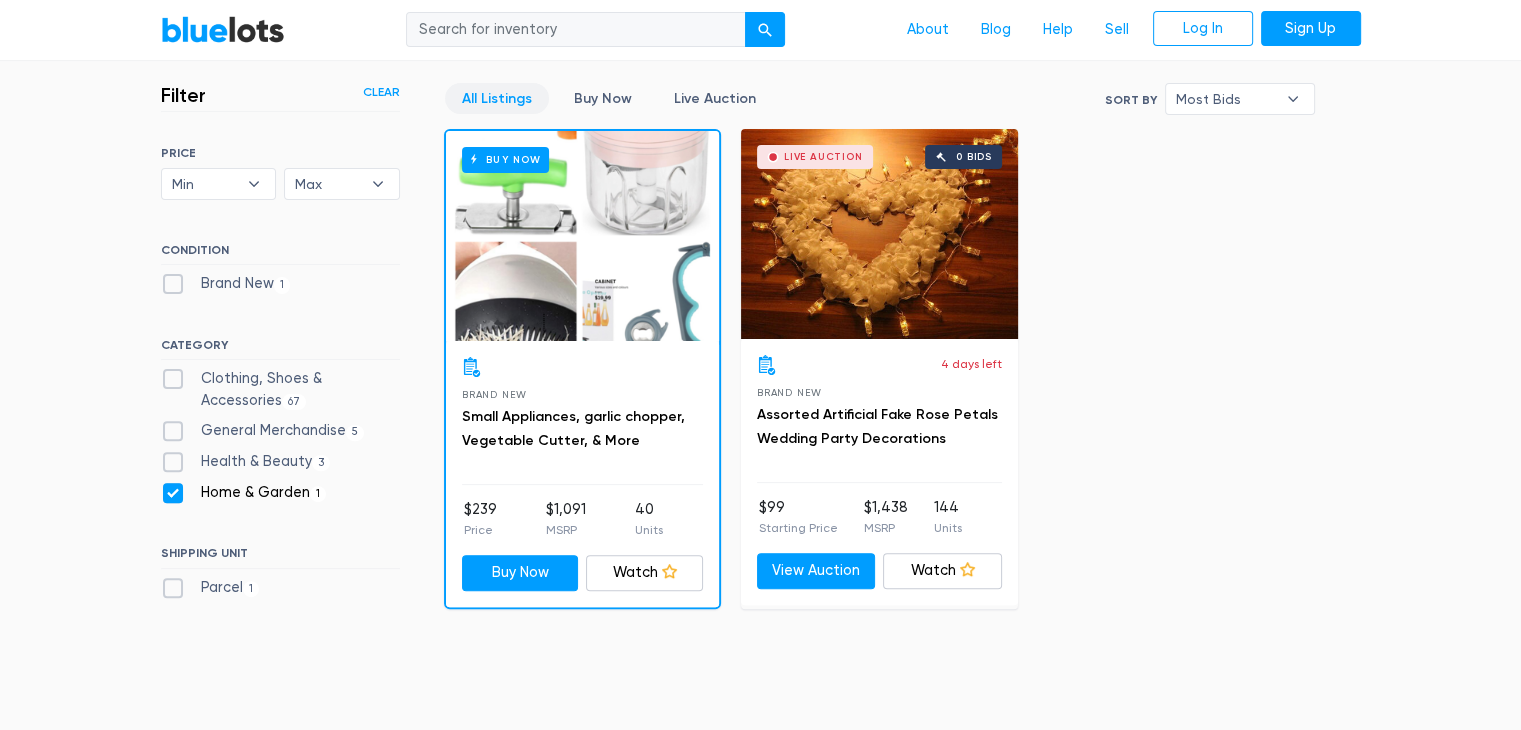 click on "Health & Beauty
3" at bounding box center (246, 462) 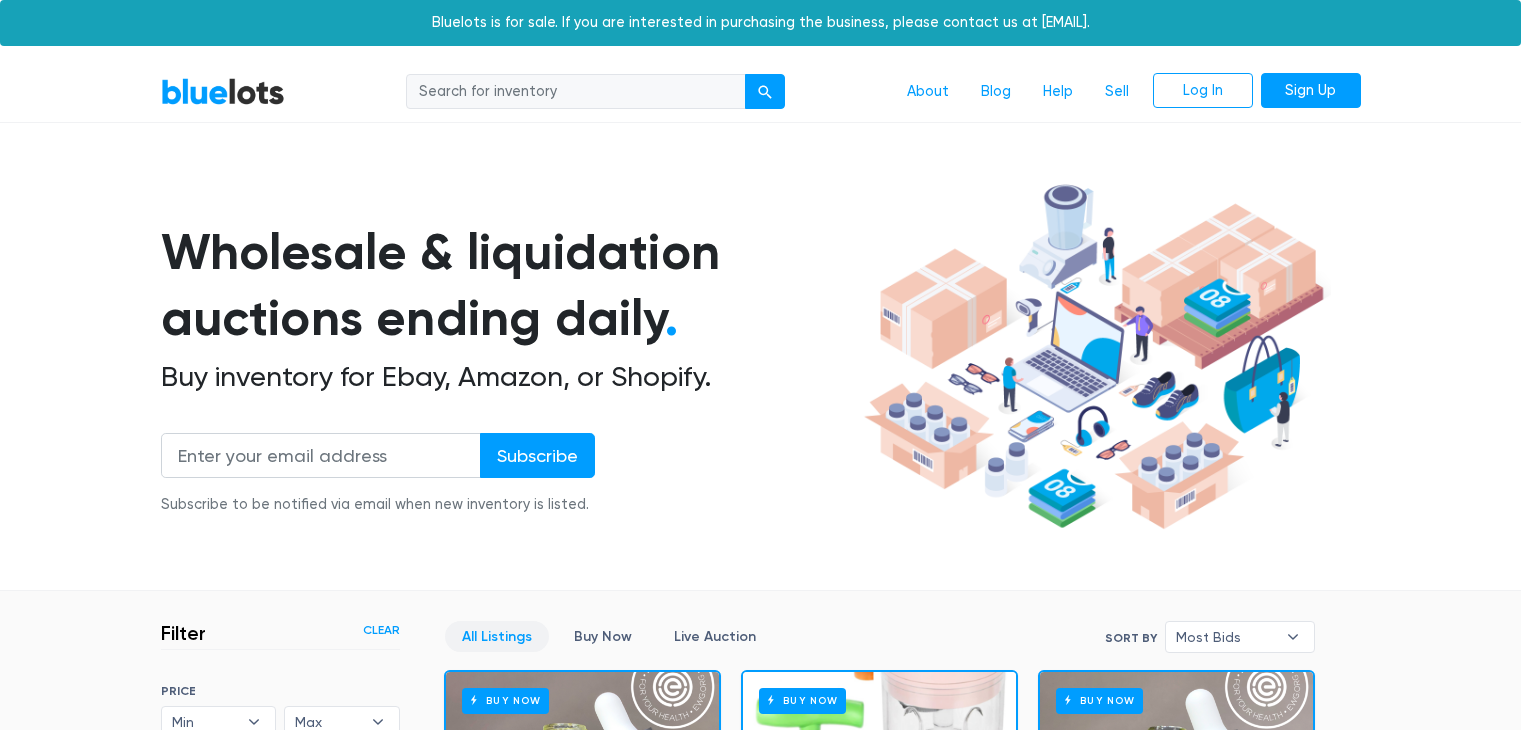 scroll, scrollTop: 538, scrollLeft: 0, axis: vertical 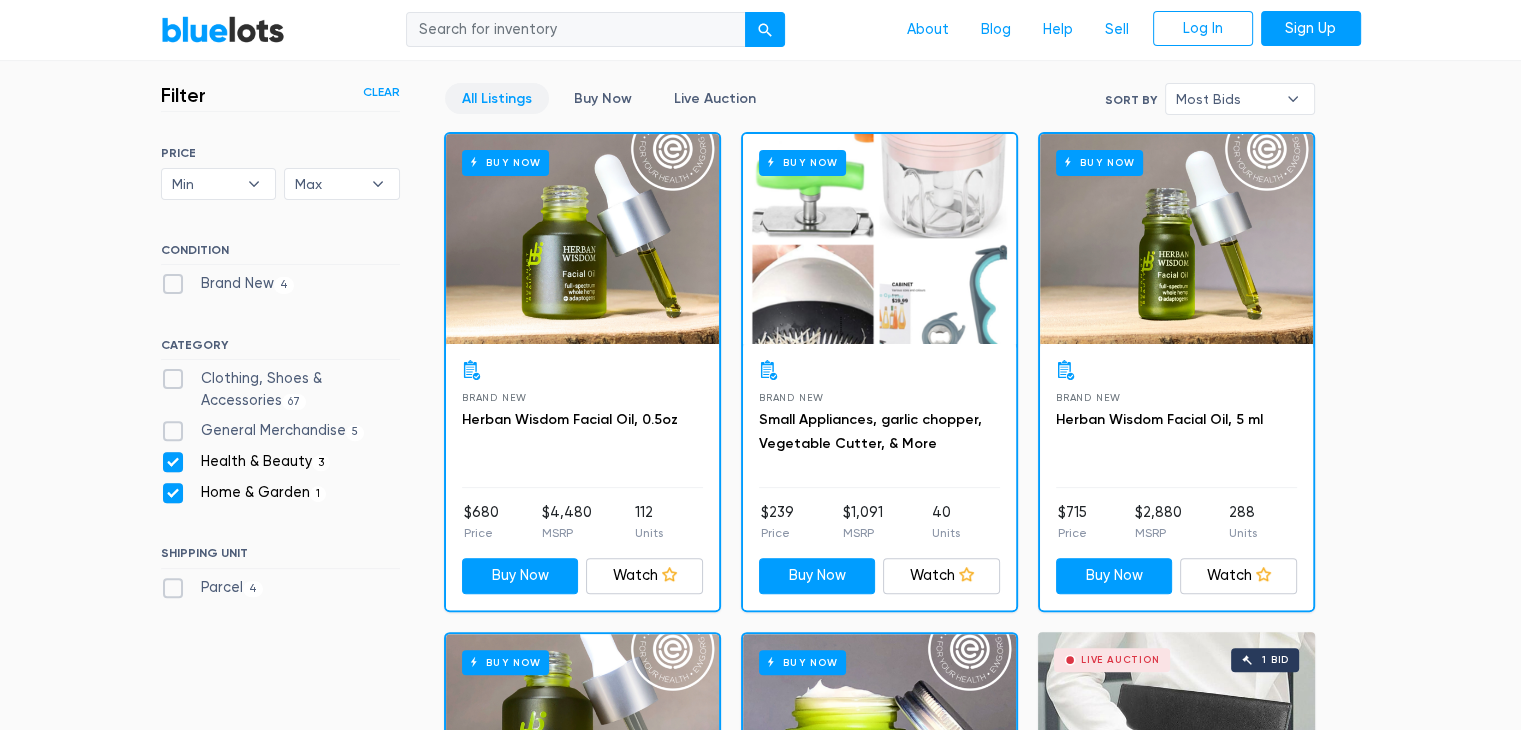 click on "Home & Garden
1" at bounding box center (244, 493) 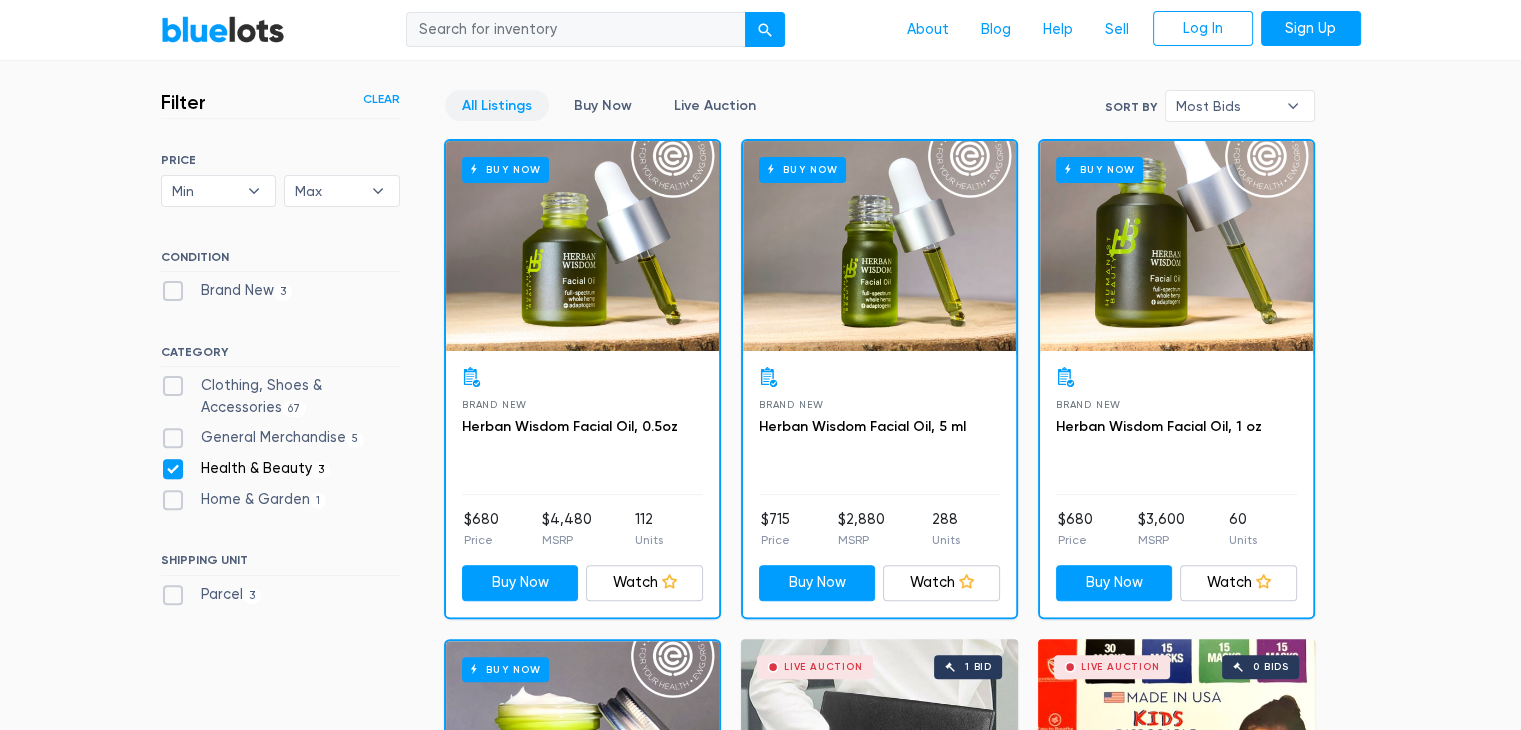 scroll, scrollTop: 438, scrollLeft: 0, axis: vertical 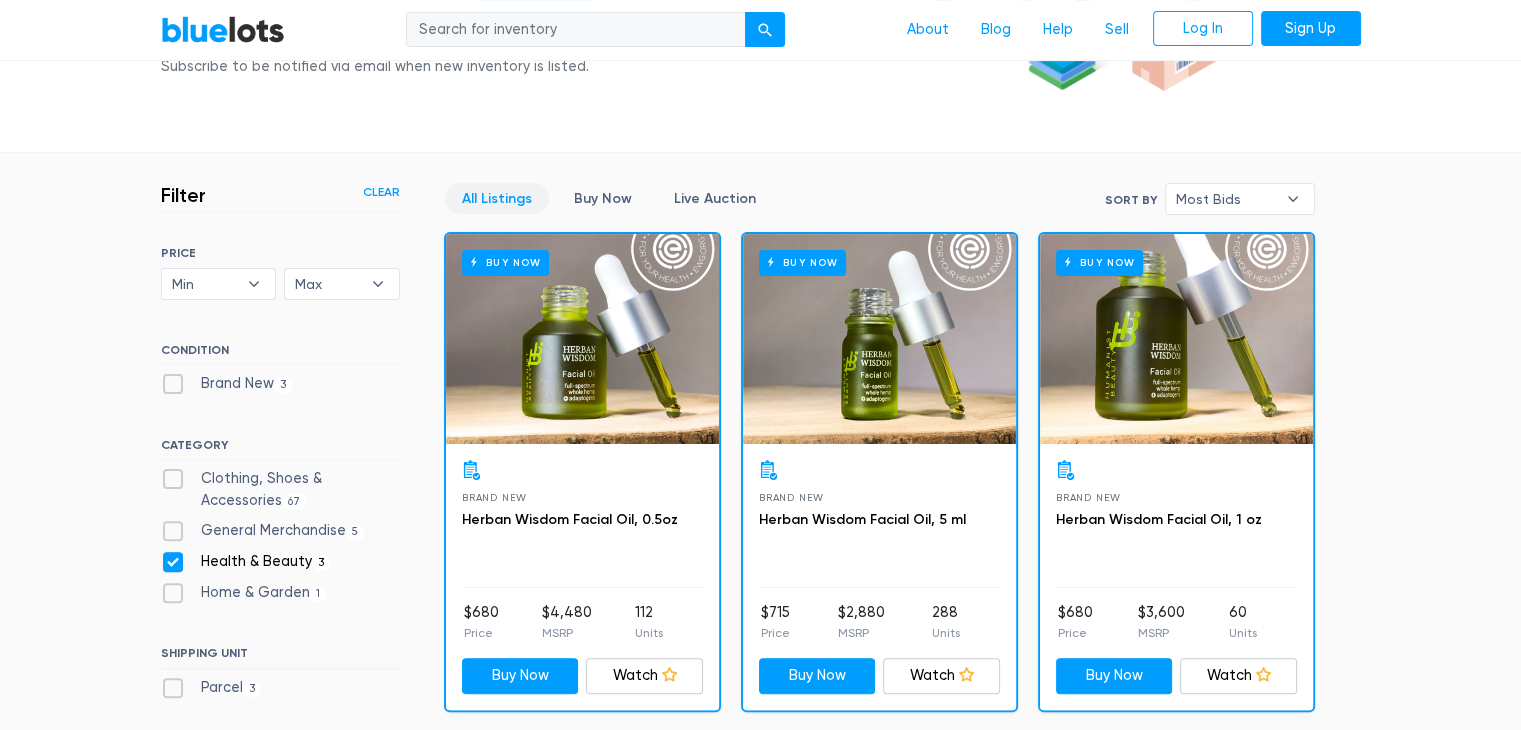 click on "General Merchandise
5" at bounding box center [280, 535] 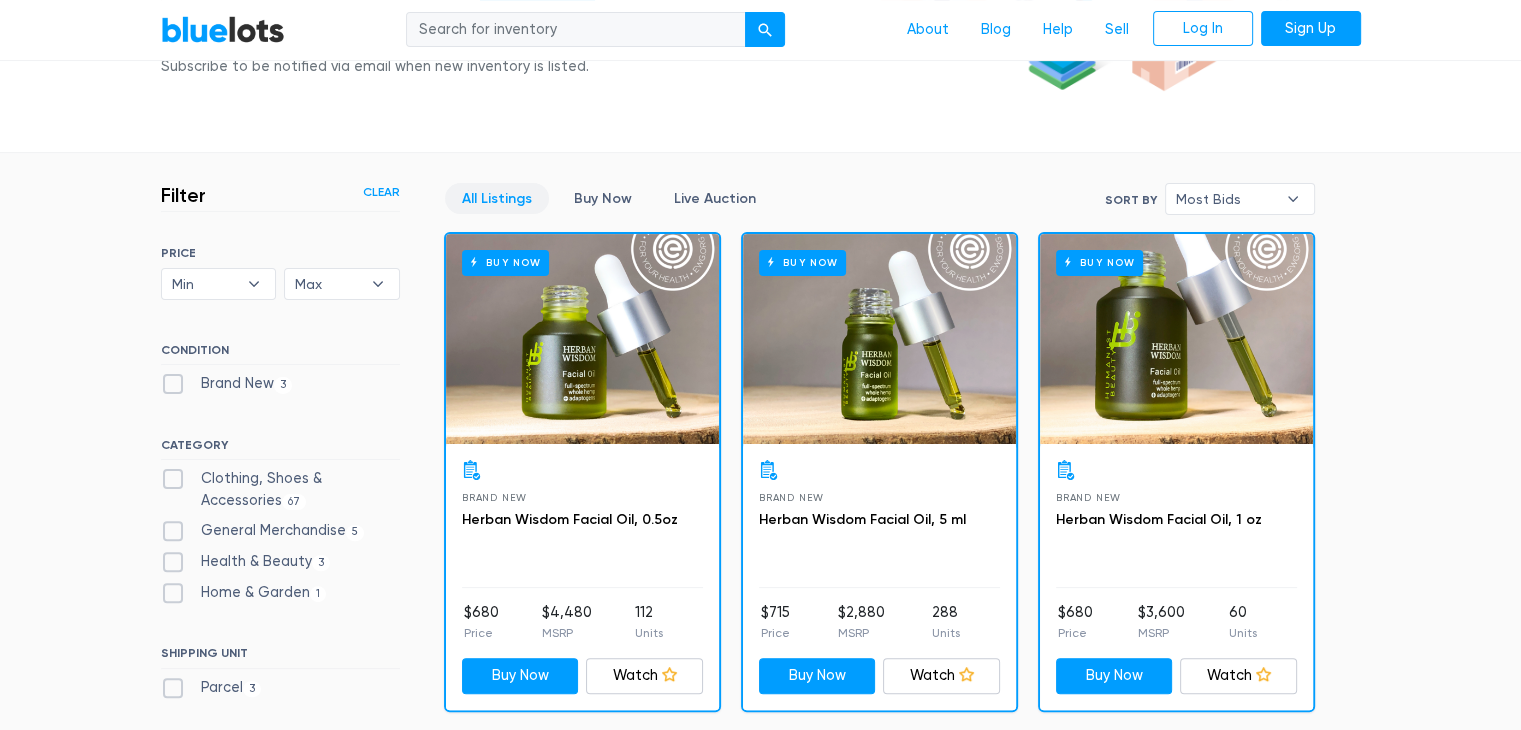 click on "General Merchandise
5" at bounding box center [263, 531] 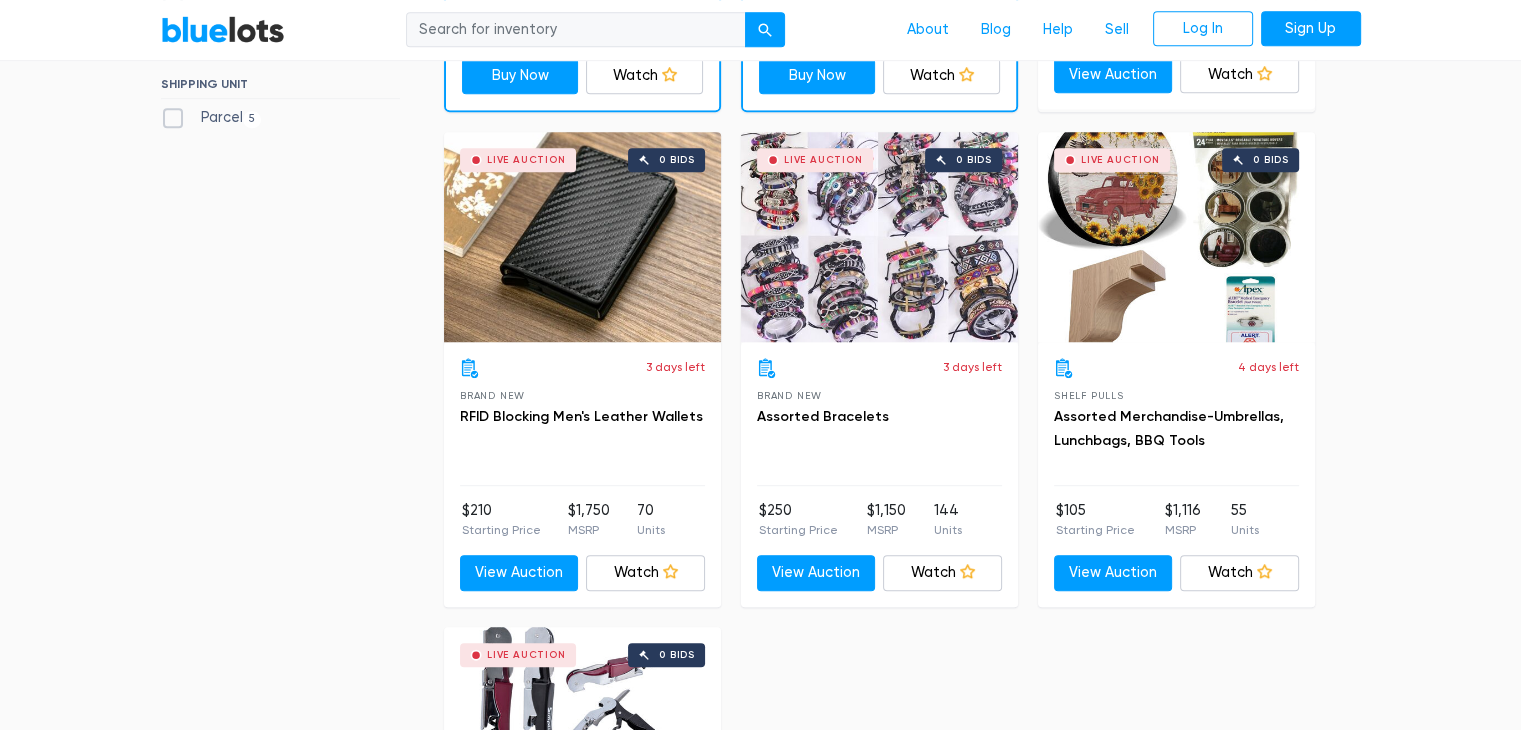 scroll, scrollTop: 638, scrollLeft: 0, axis: vertical 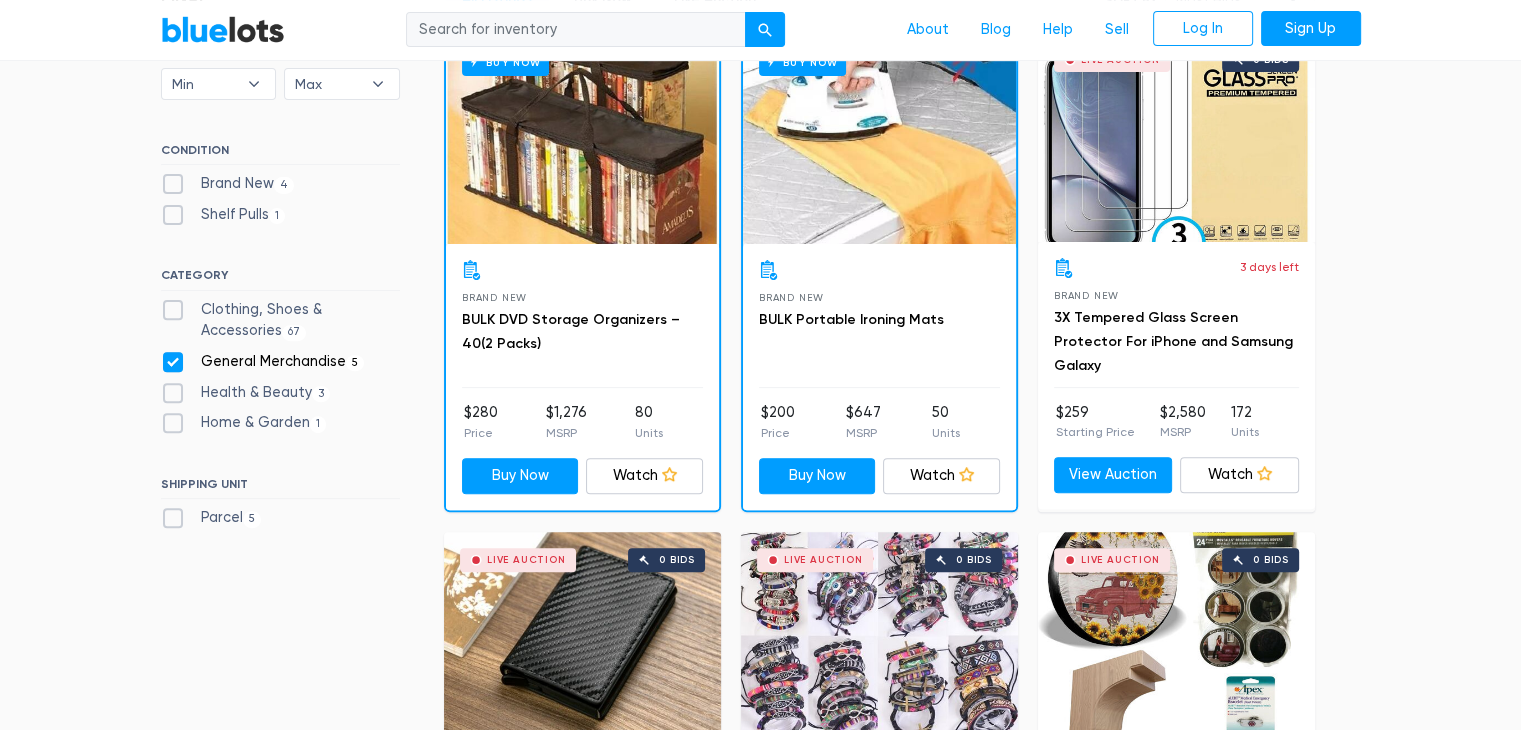 click on "General Merchandise
5" at bounding box center [263, 362] 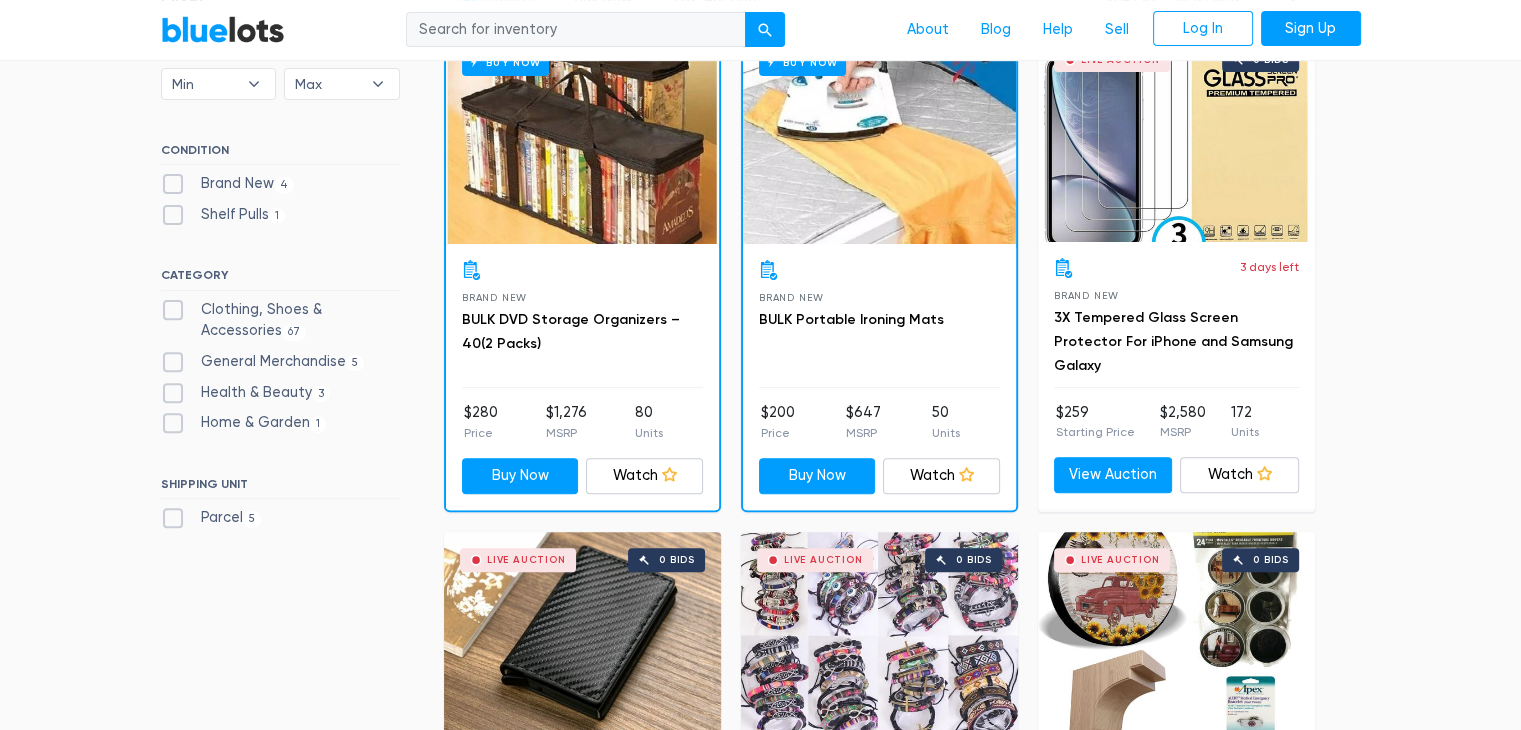 click on "Clothing, Shoes & Accessories
67" at bounding box center [280, 320] 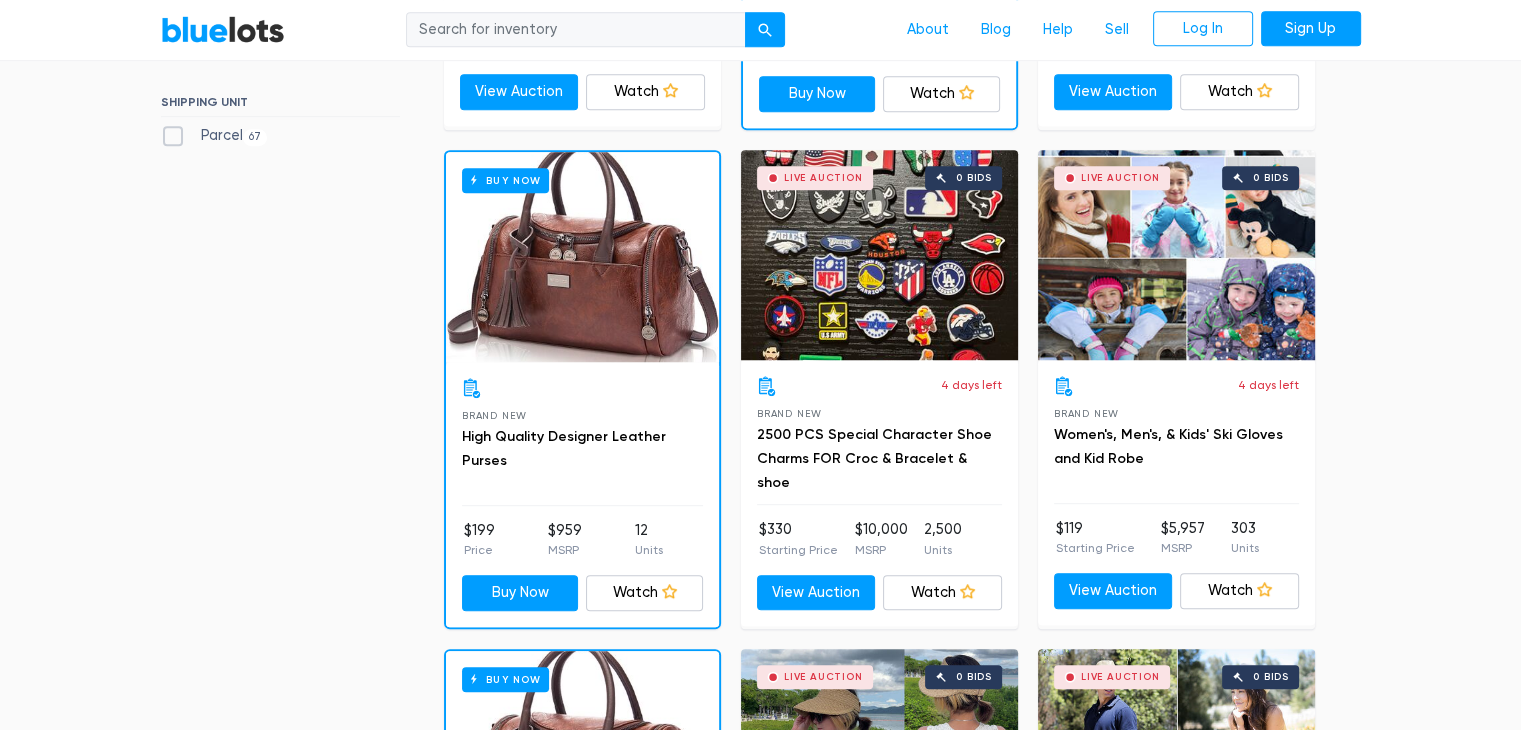 scroll, scrollTop: 420, scrollLeft: 0, axis: vertical 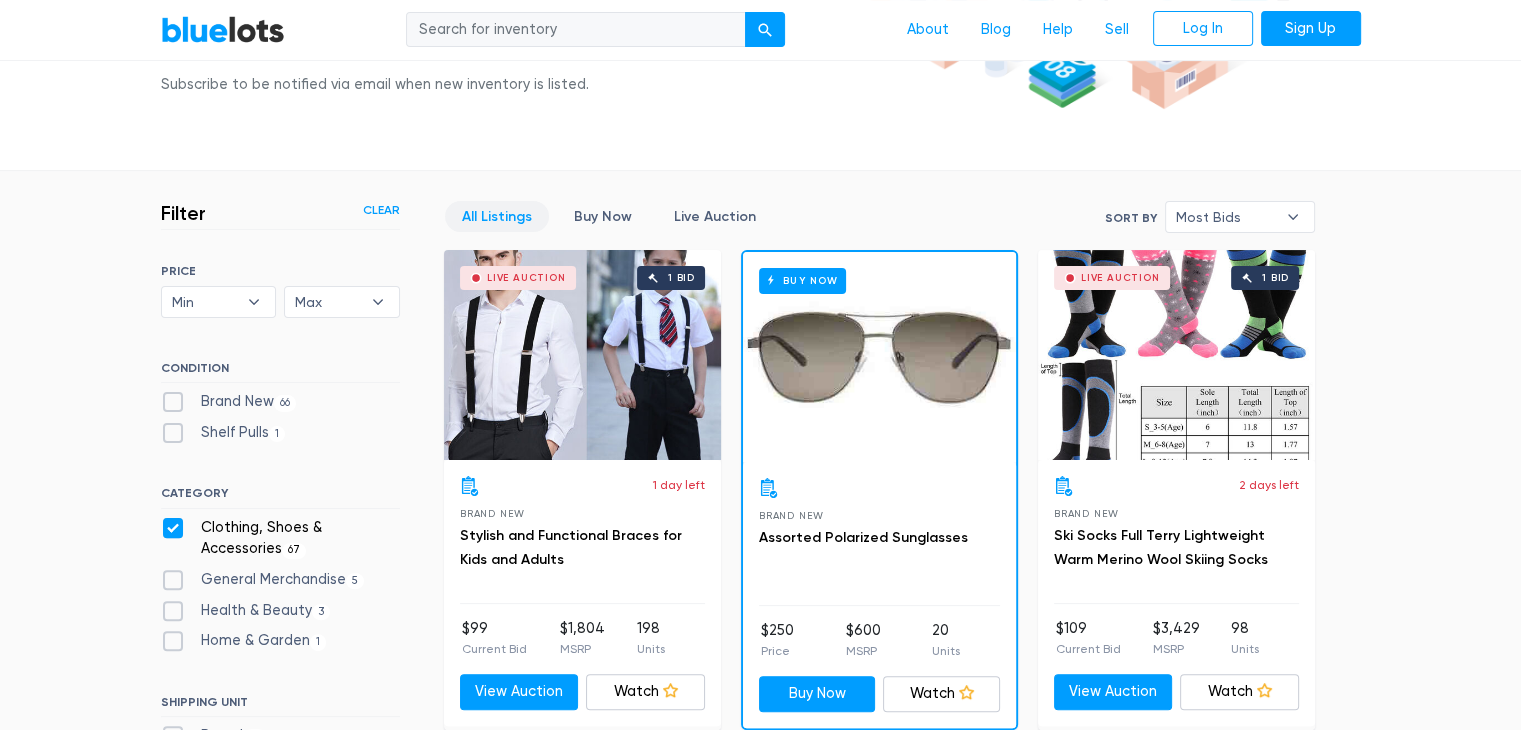 drag, startPoint x: 216, startPoint y: 362, endPoint x: 208, endPoint y: 378, distance: 17.888544 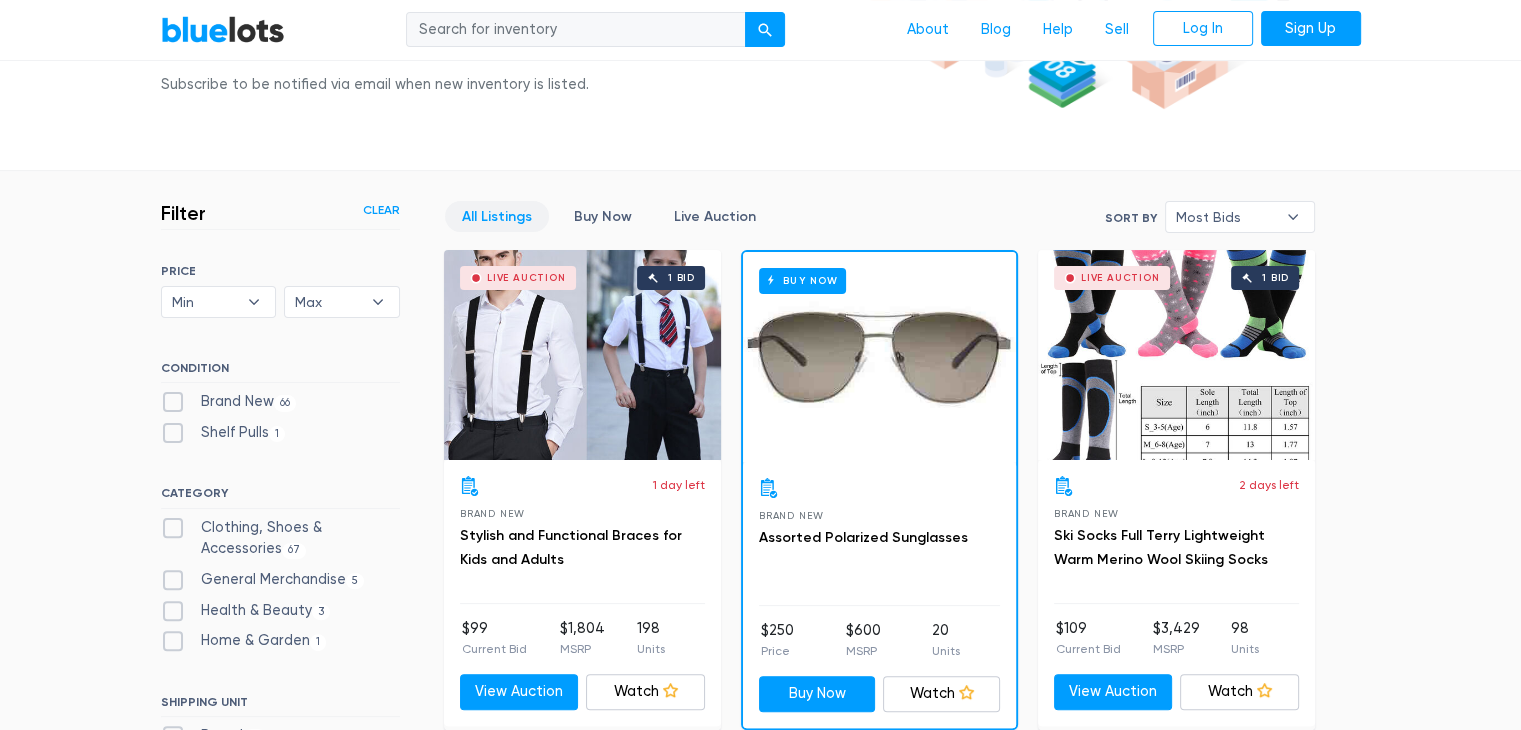 click on "Shelf Pulls
1" at bounding box center (223, 433) 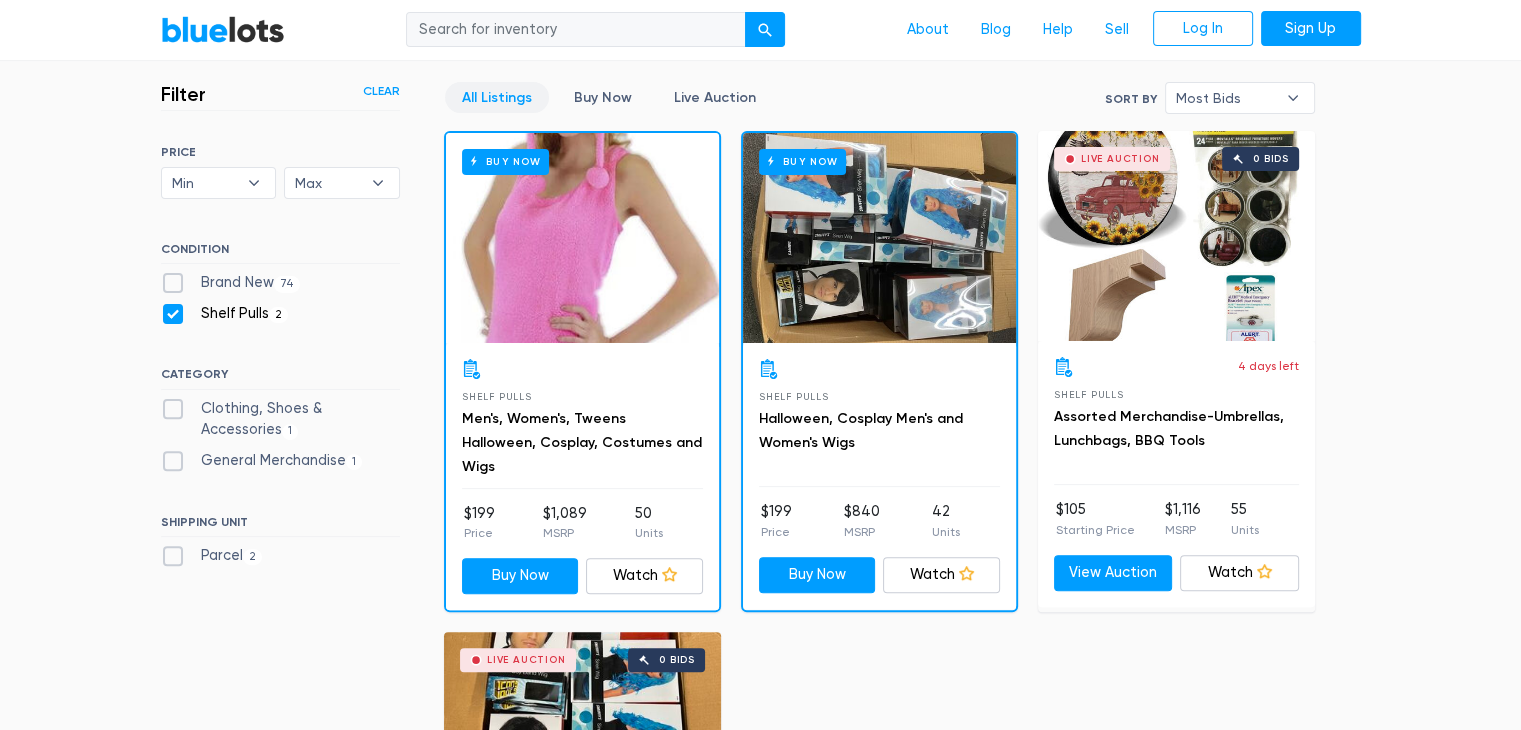 scroll, scrollTop: 538, scrollLeft: 0, axis: vertical 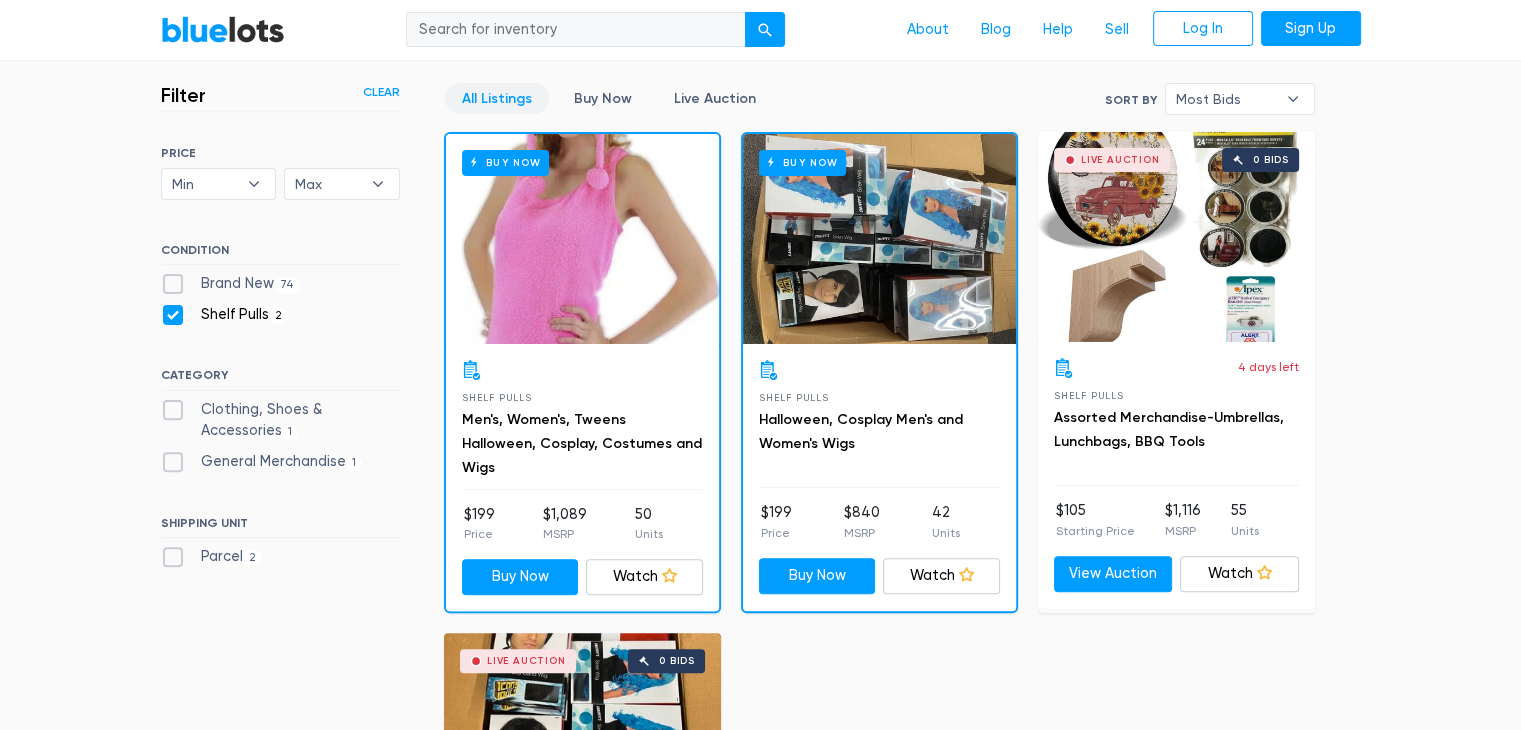 click on "Brand New
74" at bounding box center (231, 284) 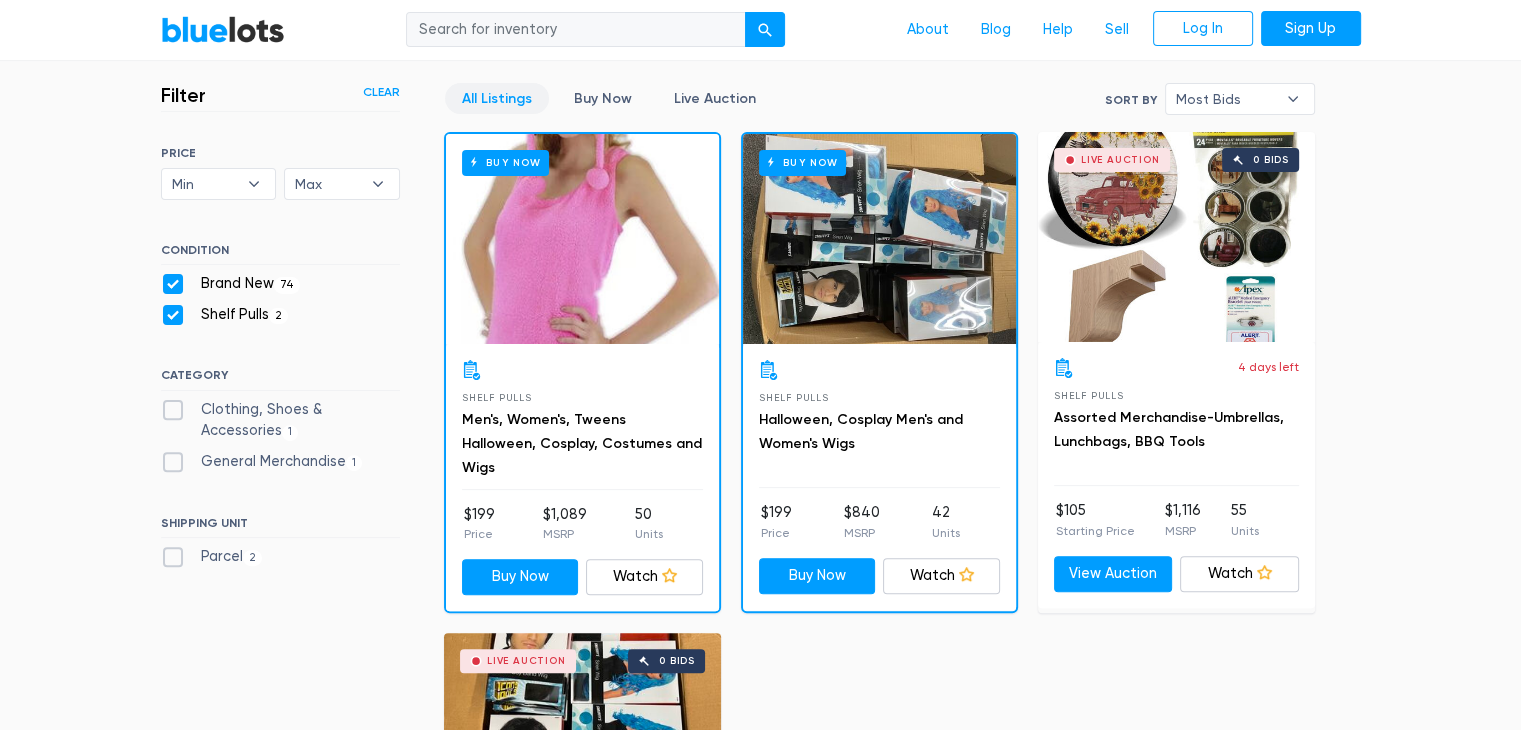 click on "Shelf Pulls
2" at bounding box center [225, 315] 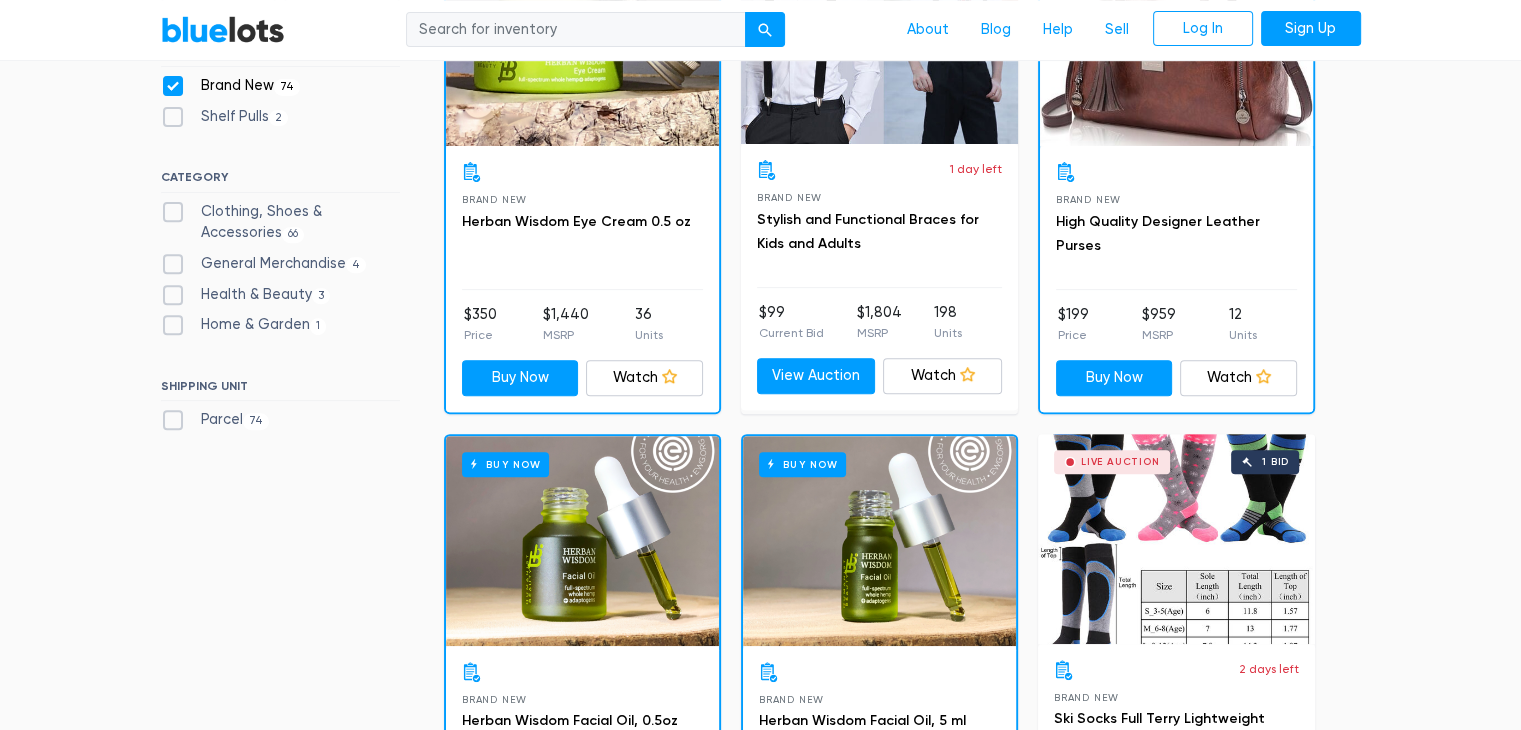 scroll, scrollTop: 738, scrollLeft: 0, axis: vertical 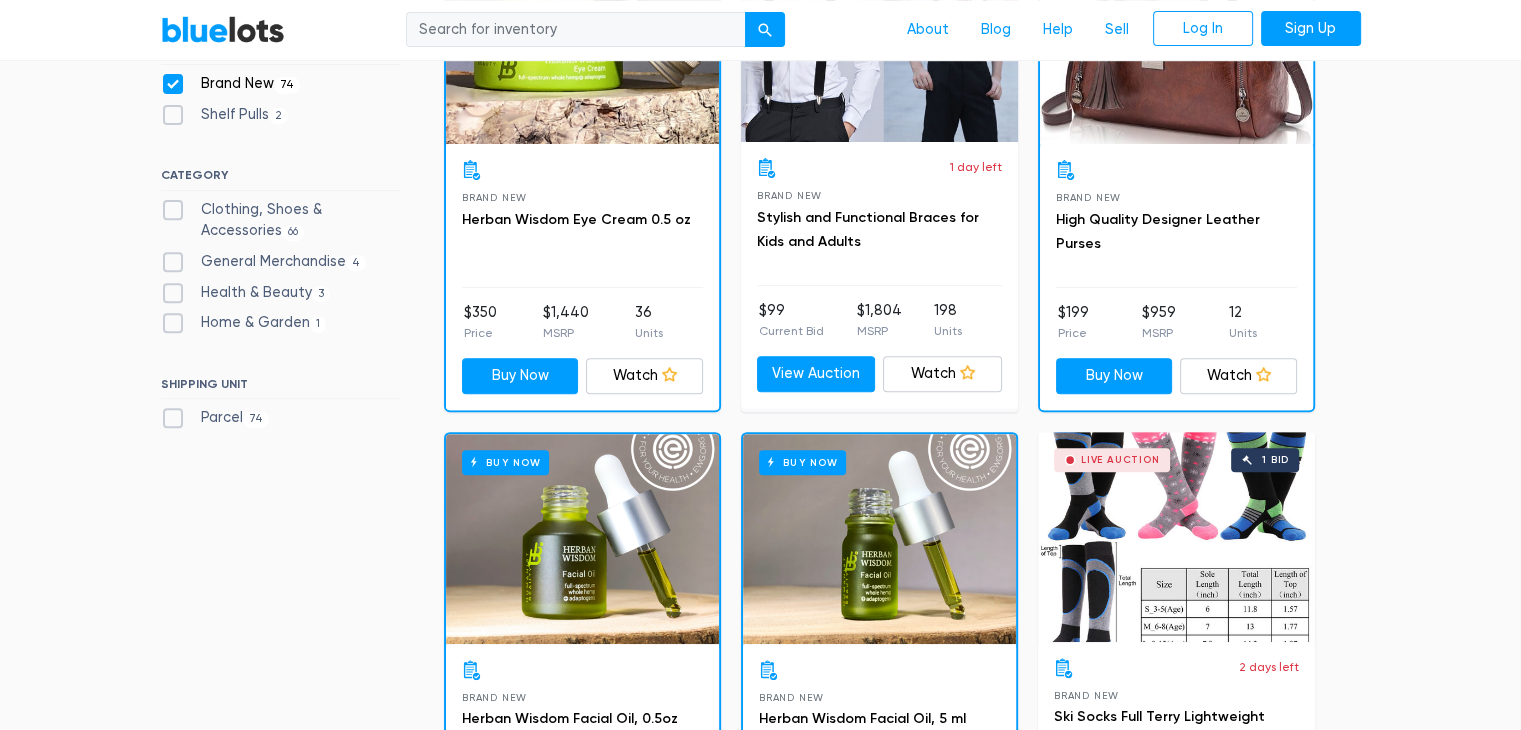 click on "Parcel
74" at bounding box center (215, 418) 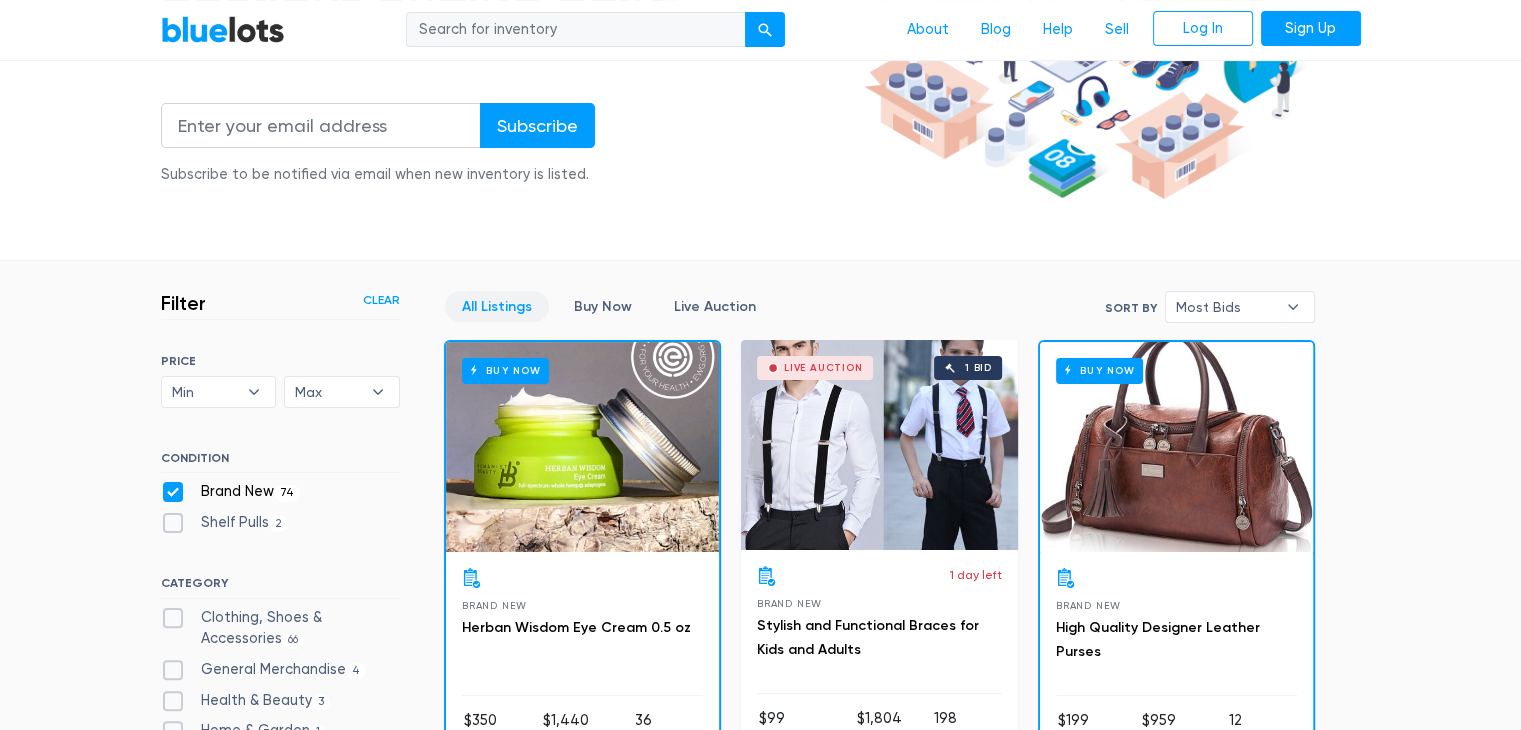 scroll, scrollTop: 238, scrollLeft: 0, axis: vertical 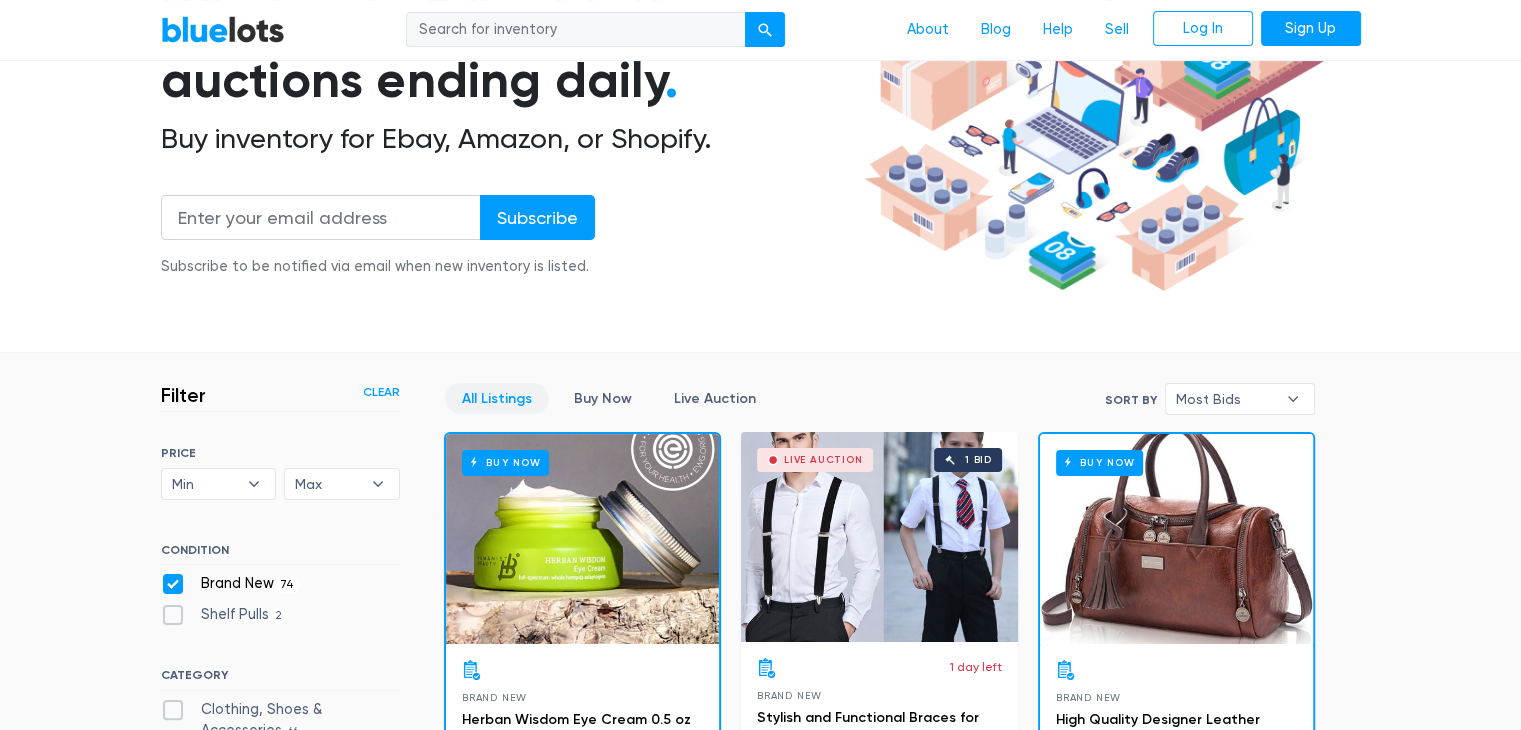 click on "Brand New
74" at bounding box center (231, 584) 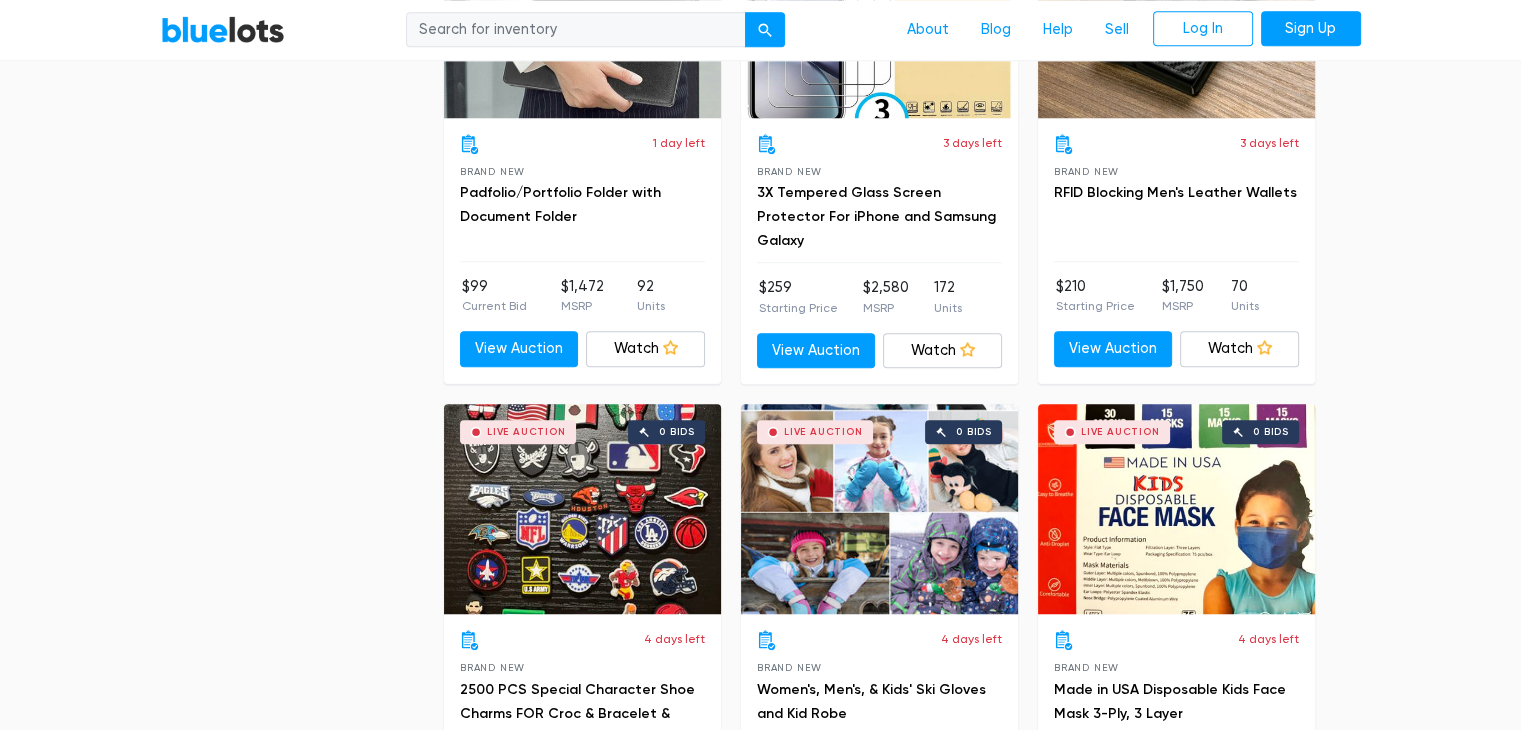 scroll, scrollTop: 2138, scrollLeft: 0, axis: vertical 